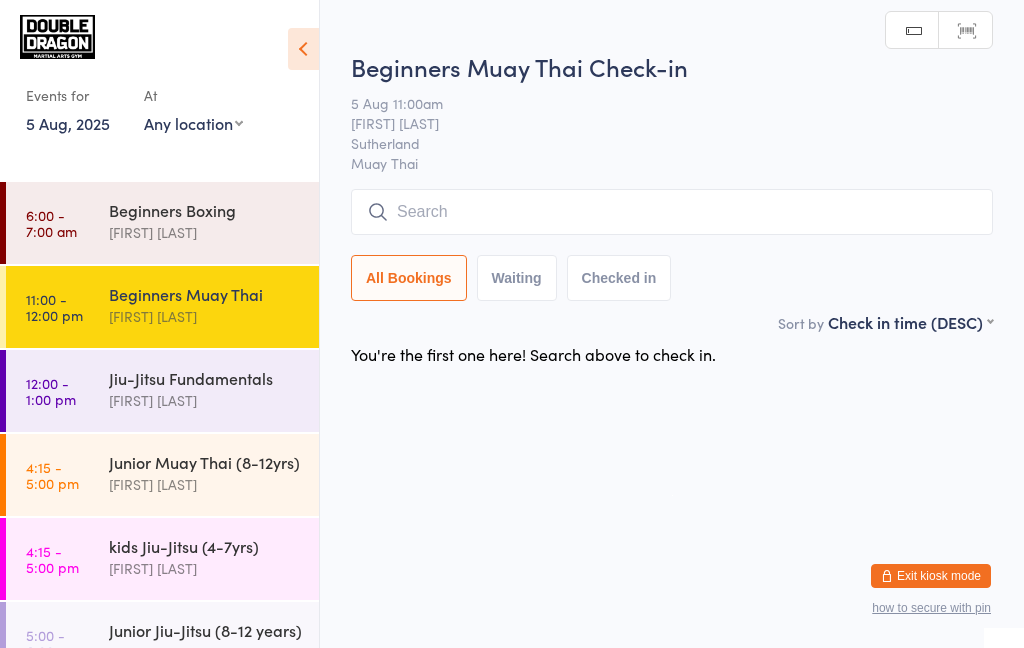 scroll, scrollTop: 0, scrollLeft: 0, axis: both 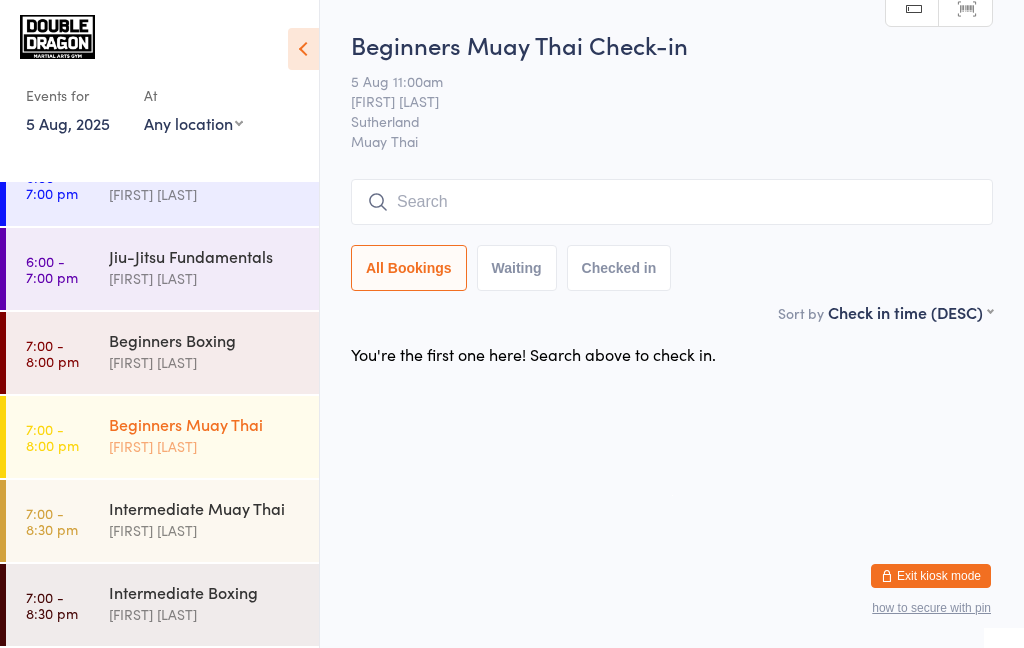 click on "[TIME] [TIME] [CLASS] [FIRST] [LAST]" at bounding box center (162, 437) 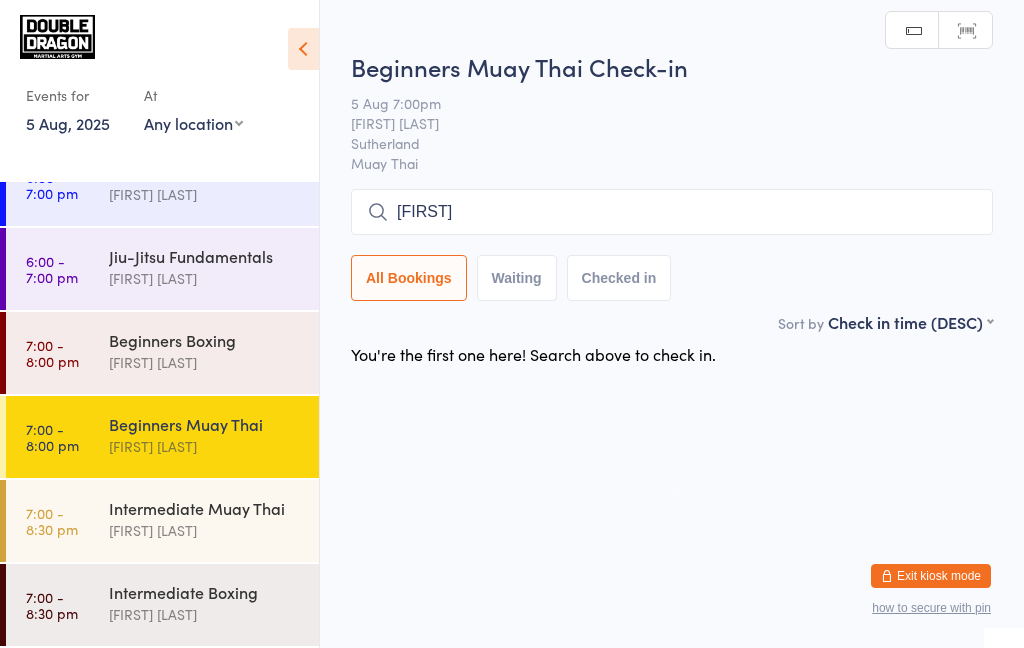 type on "V" 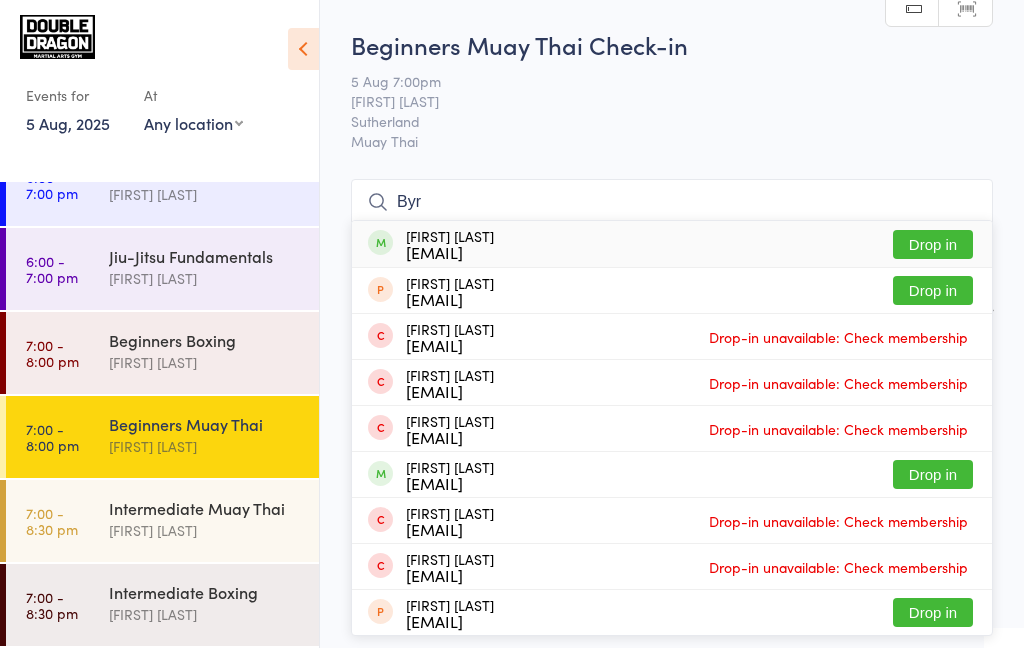 type on "Byr" 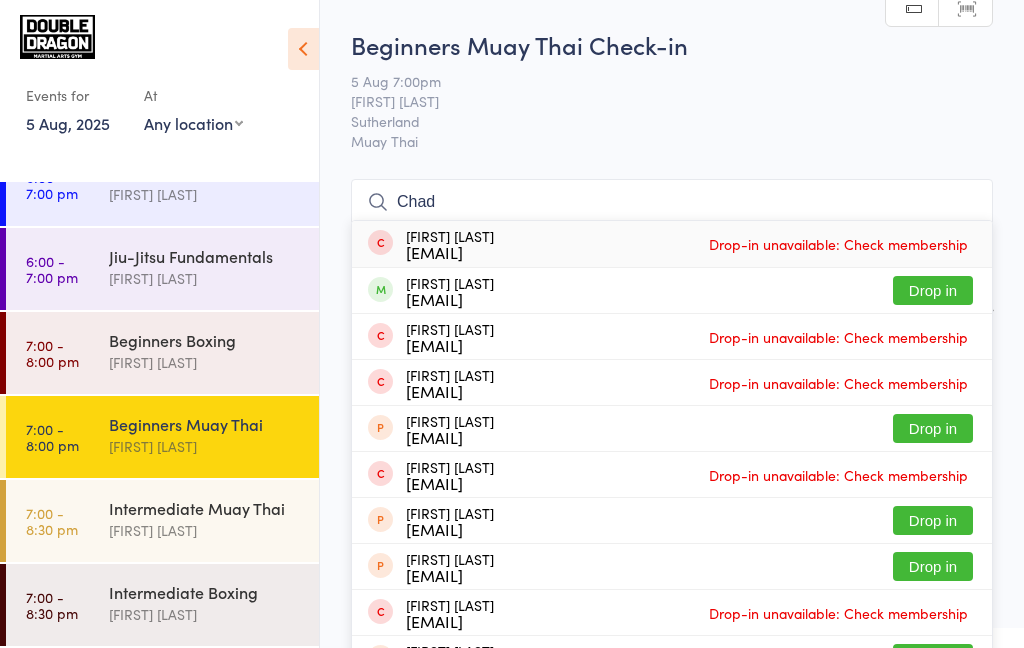 type on "Chad" 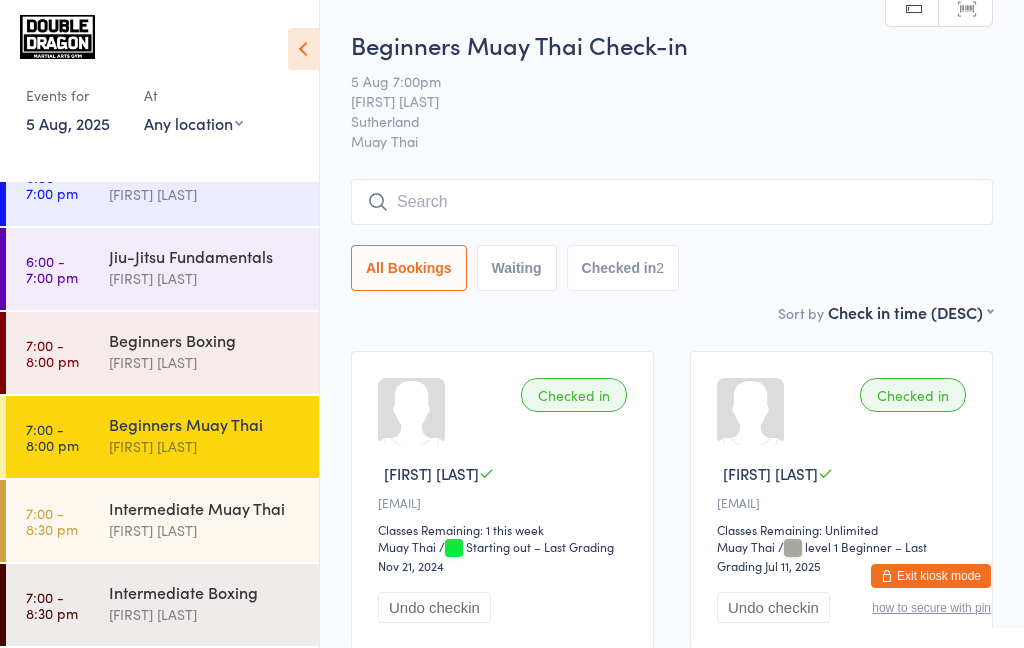 scroll, scrollTop: 3, scrollLeft: 0, axis: vertical 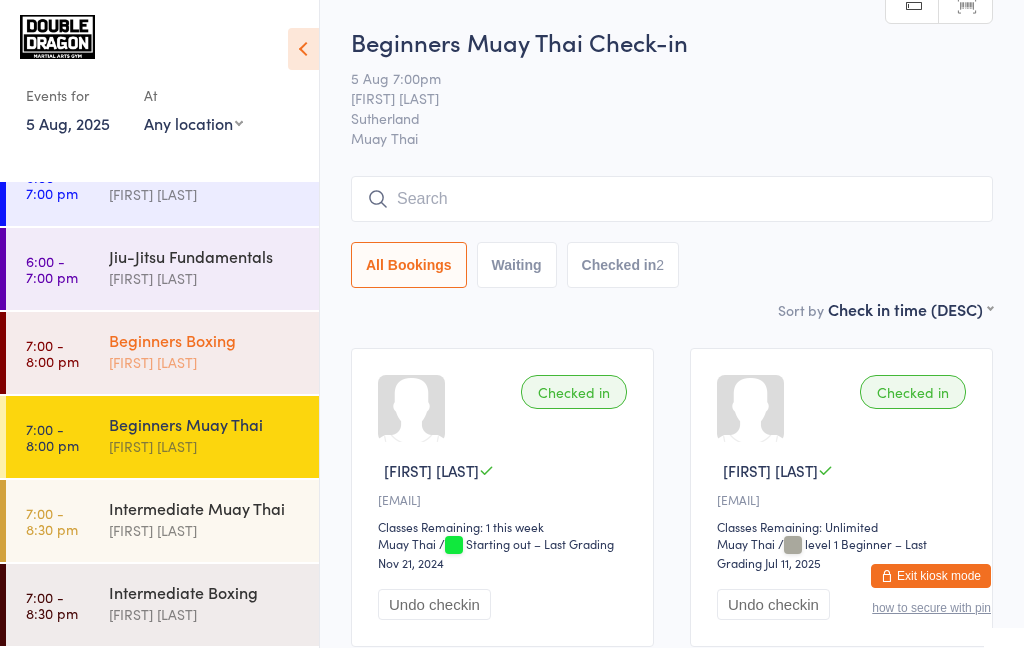 click on "[FIRST] [LAST]" at bounding box center [205, 362] 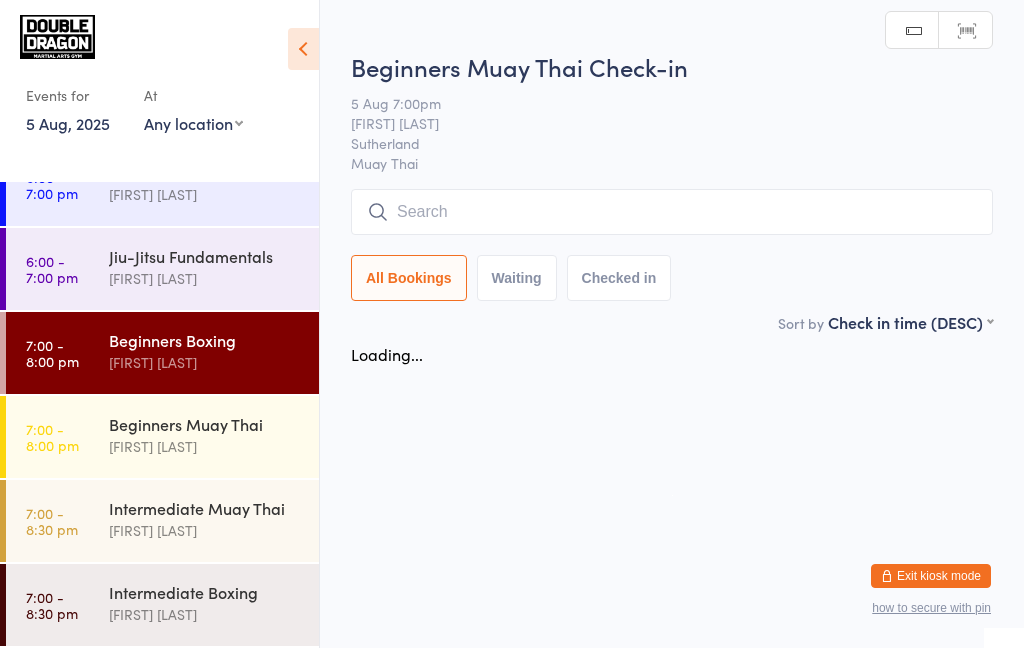 scroll, scrollTop: 0, scrollLeft: 0, axis: both 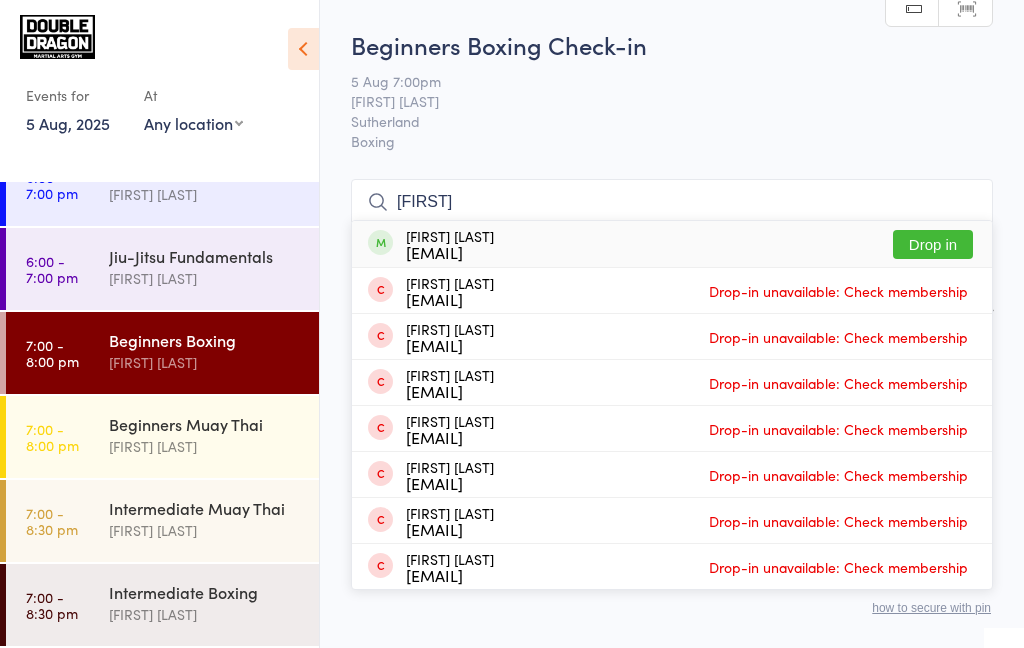 click on "[FIRST]" at bounding box center [672, 202] 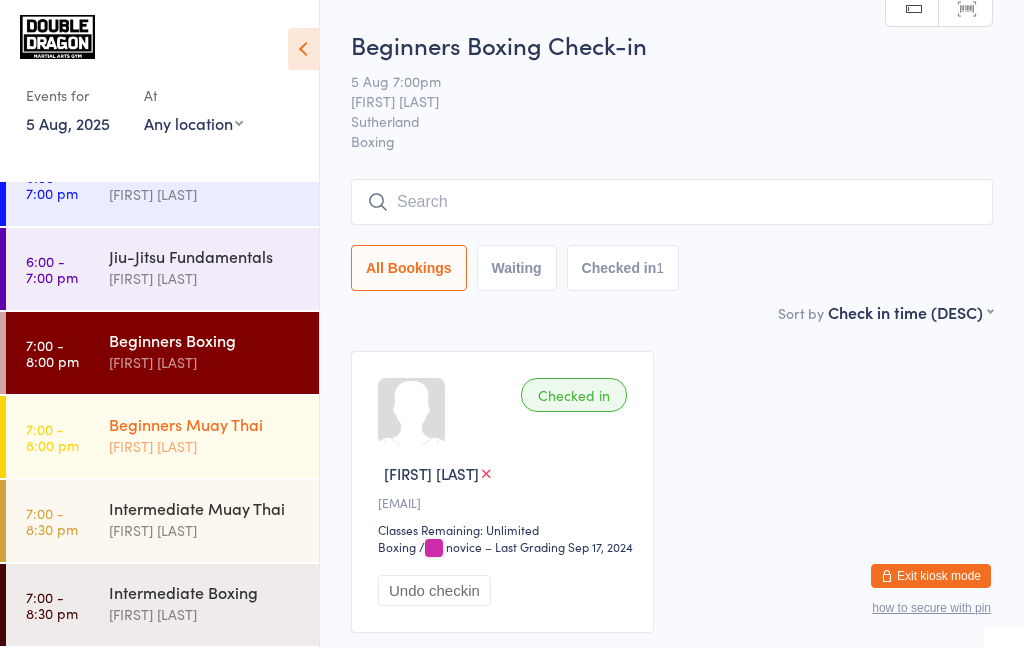 click on "Beginners Muay Thai" at bounding box center [205, 424] 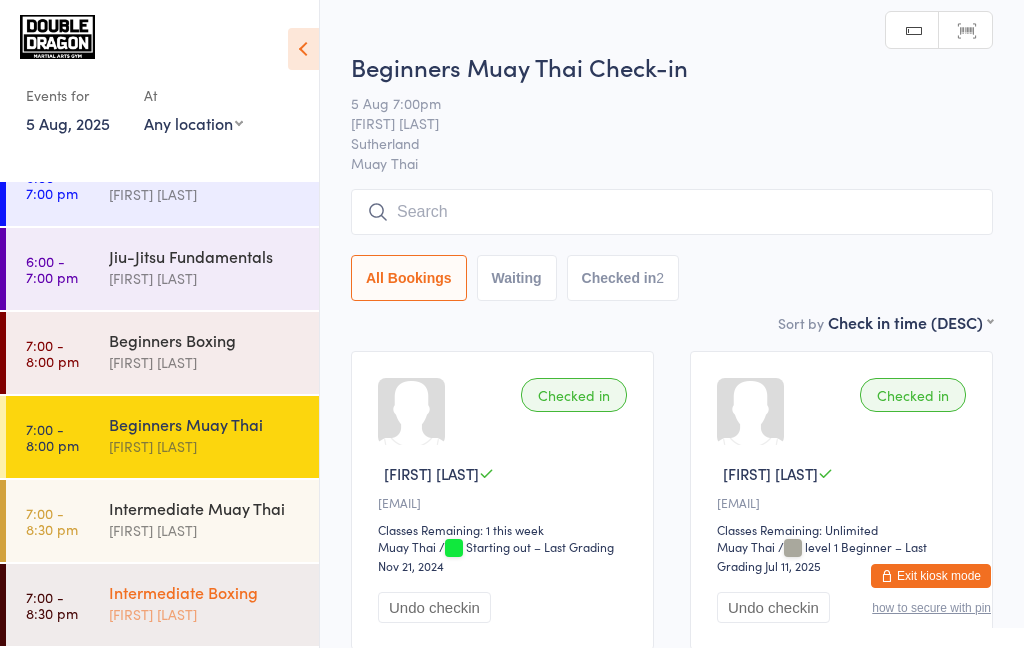 click on "[LEVEL] [CLASS] [FIRST] [LAST]" at bounding box center [214, 603] 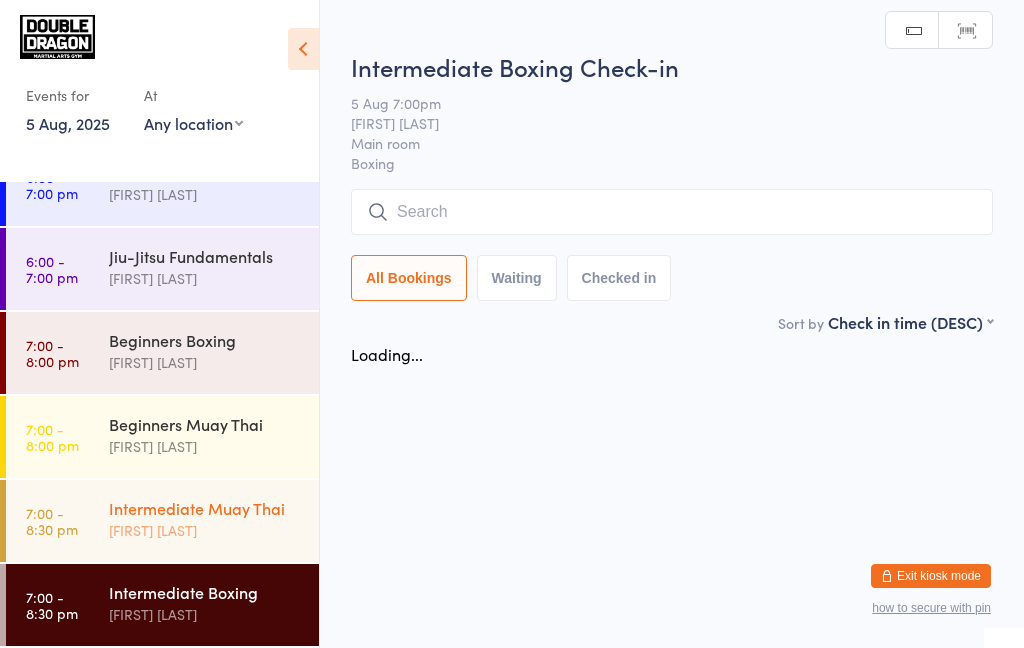 click on "Intermediate Muay Thai" at bounding box center (205, 508) 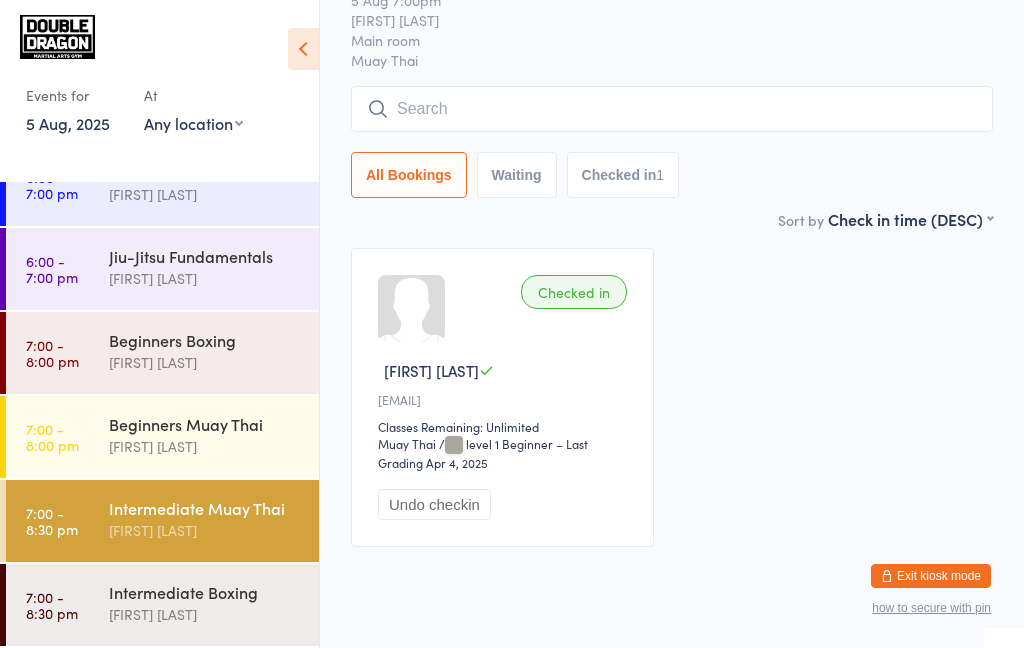 scroll, scrollTop: 141, scrollLeft: 0, axis: vertical 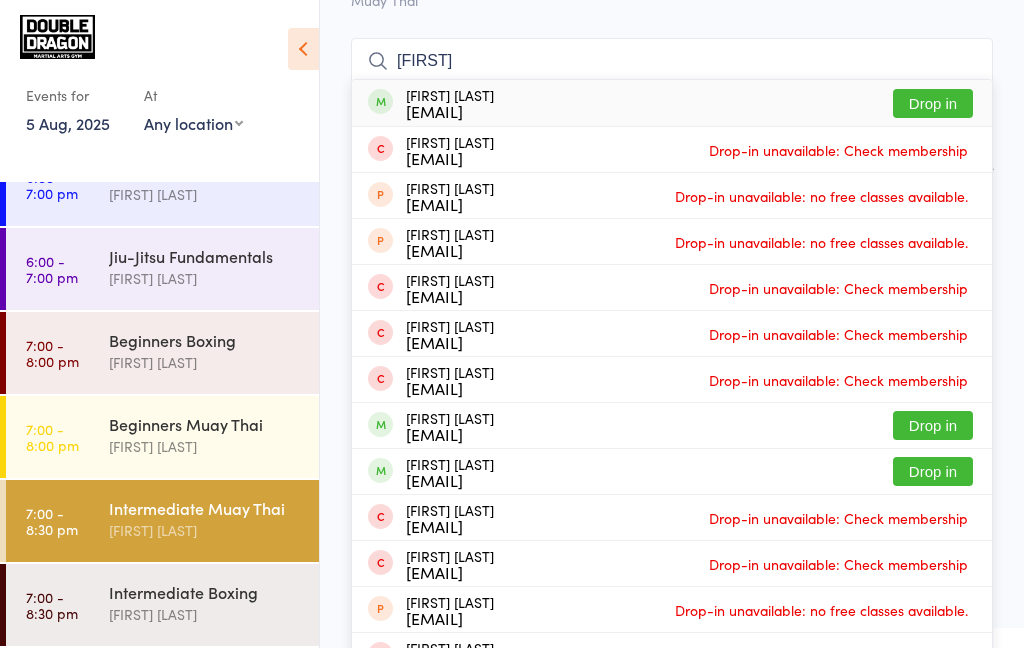 type on "[FIRST]" 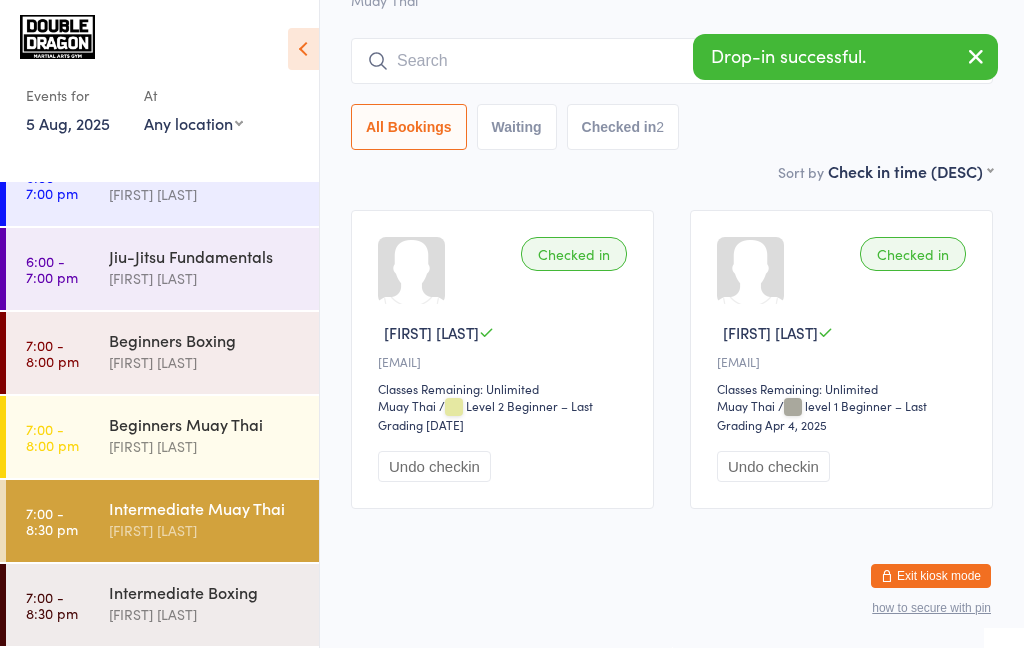 type on "H" 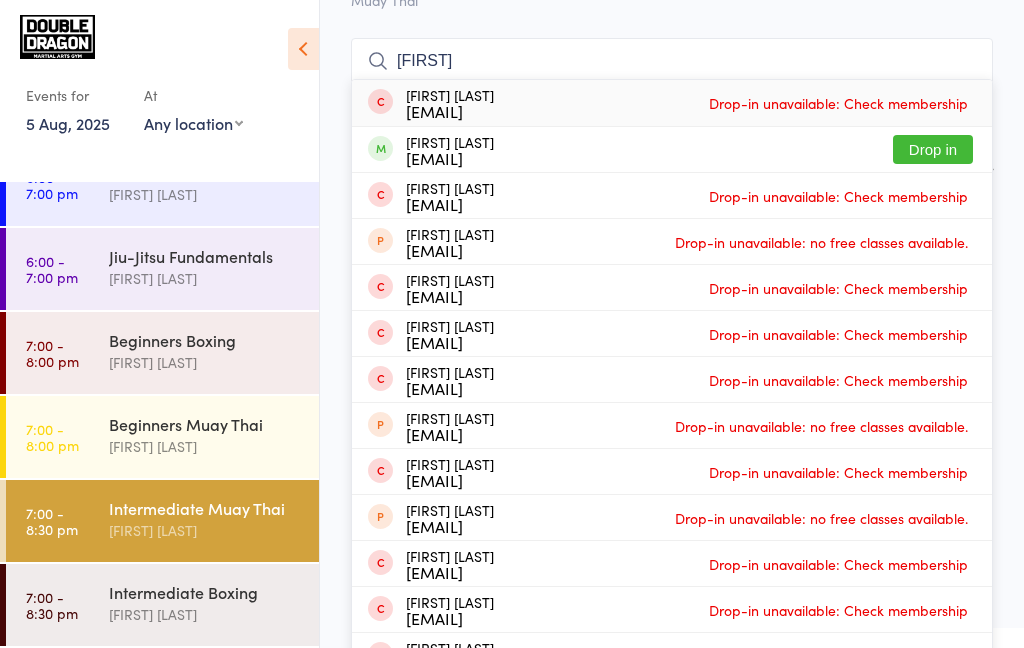 type on "[FIRST]" 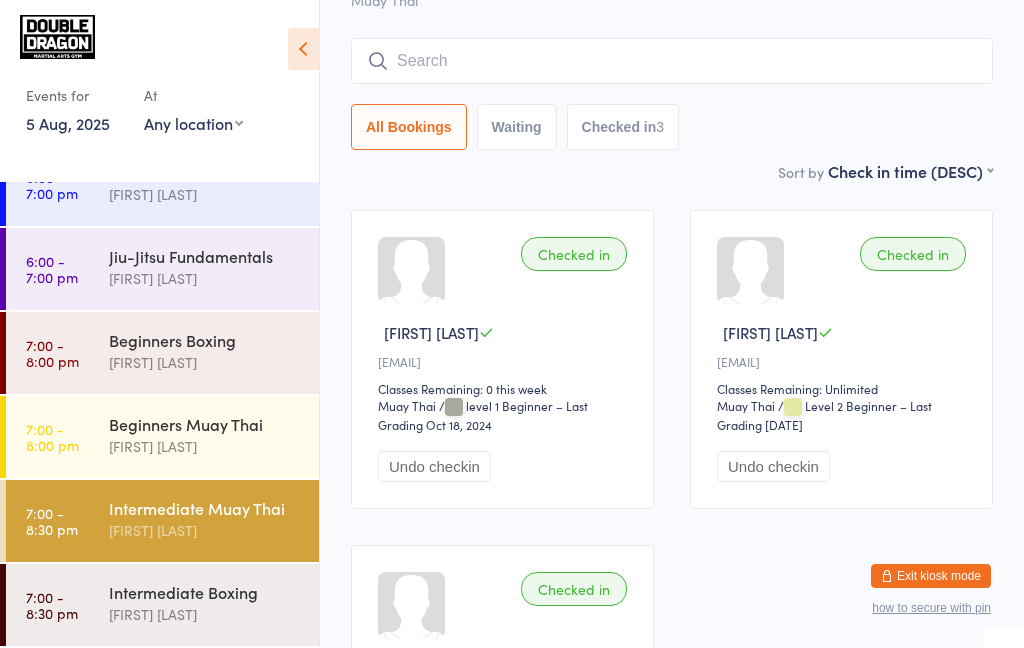 click on "[FIRST] [LAST]" at bounding box center [205, 530] 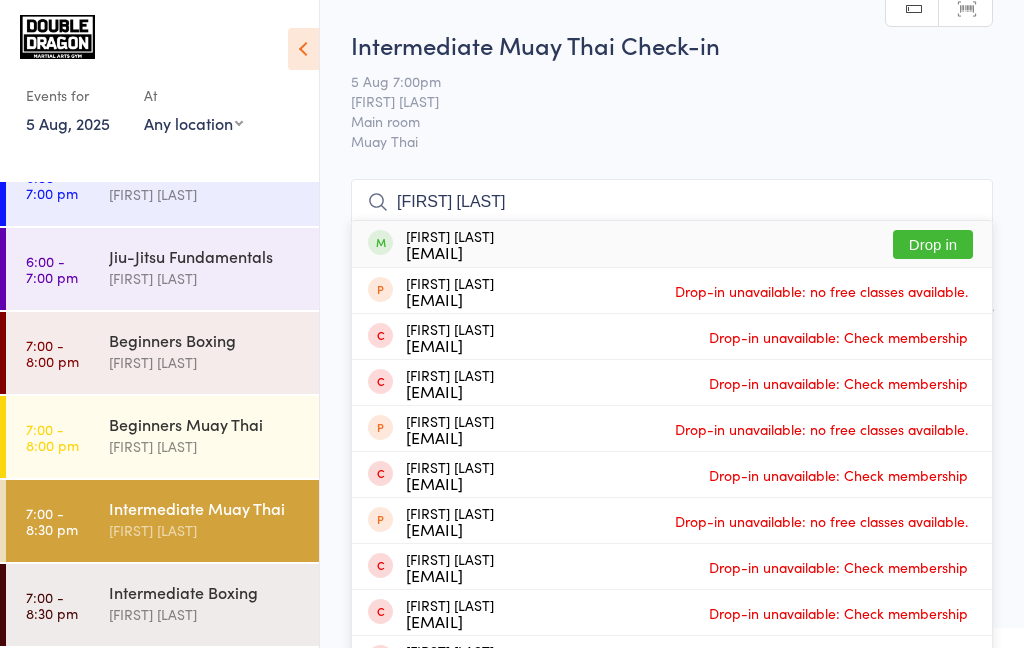 type on "[FIRST] [LAST]" 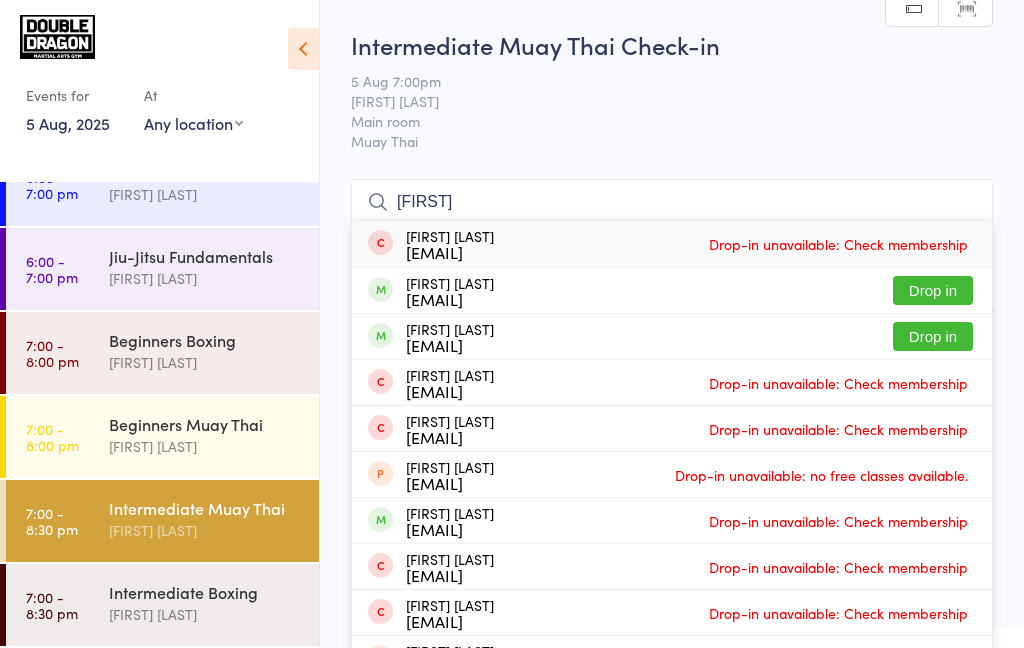 type on "[FIRST]" 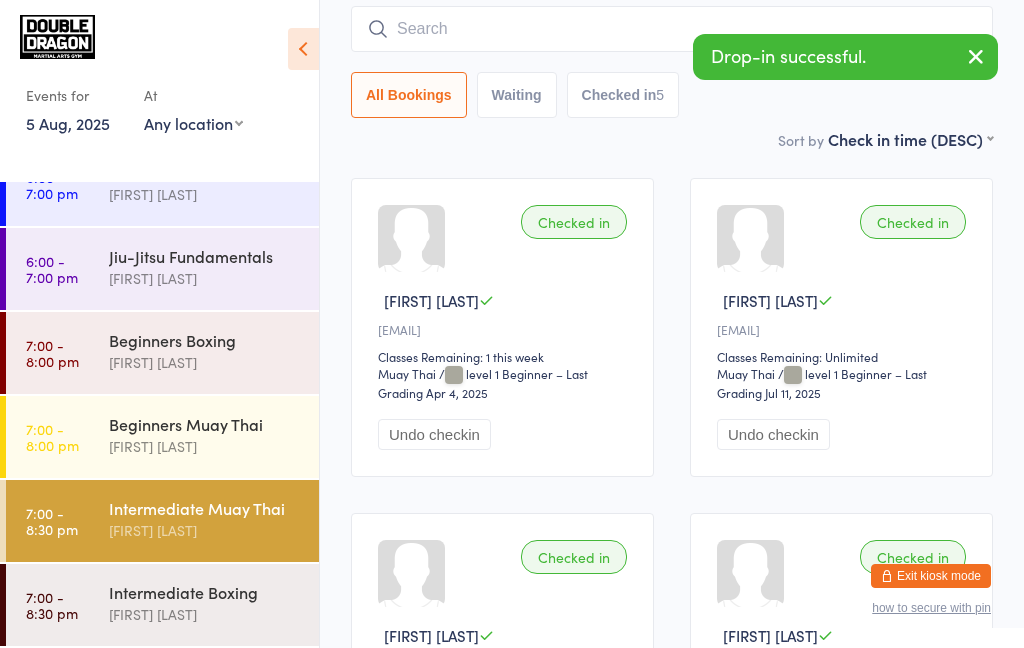 scroll, scrollTop: 179, scrollLeft: 0, axis: vertical 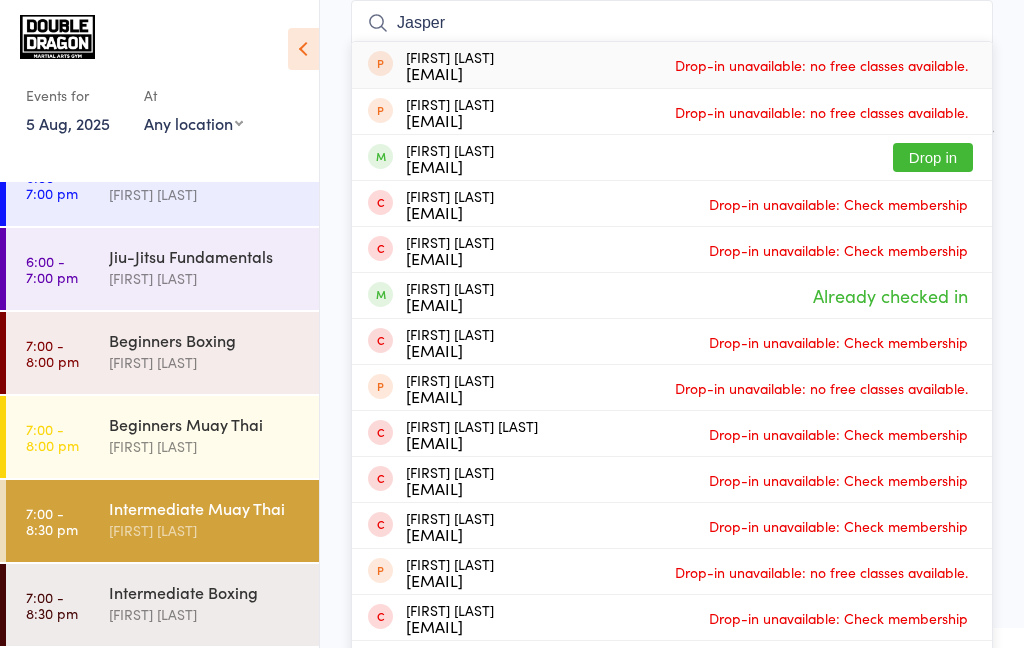 type on "Jasper" 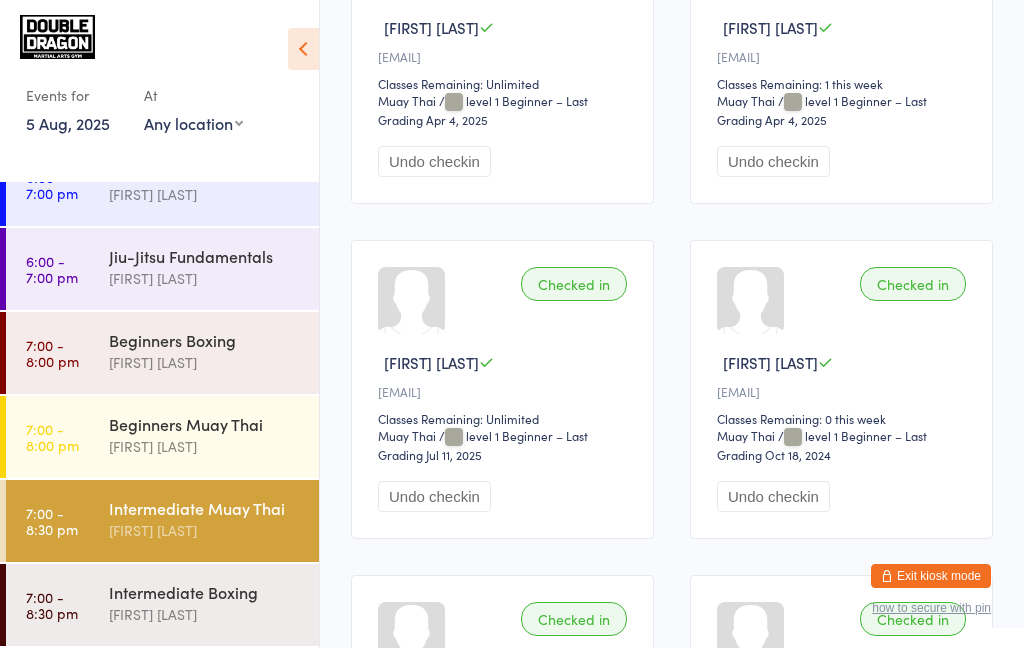 scroll, scrollTop: 447, scrollLeft: 0, axis: vertical 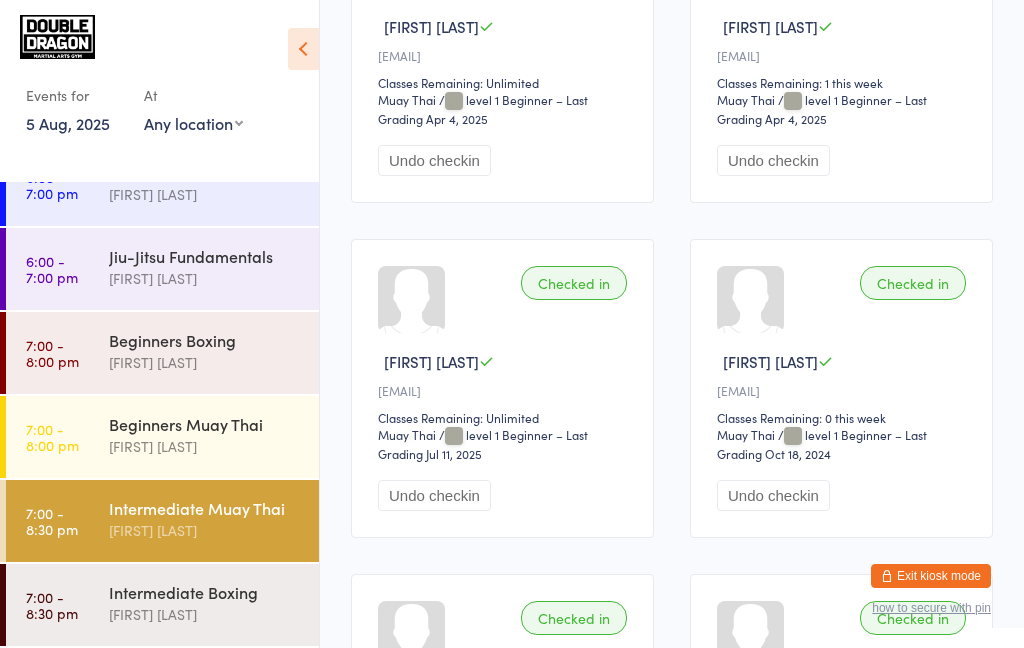 click on "[FIRST] [LAST]" at bounding box center [205, 530] 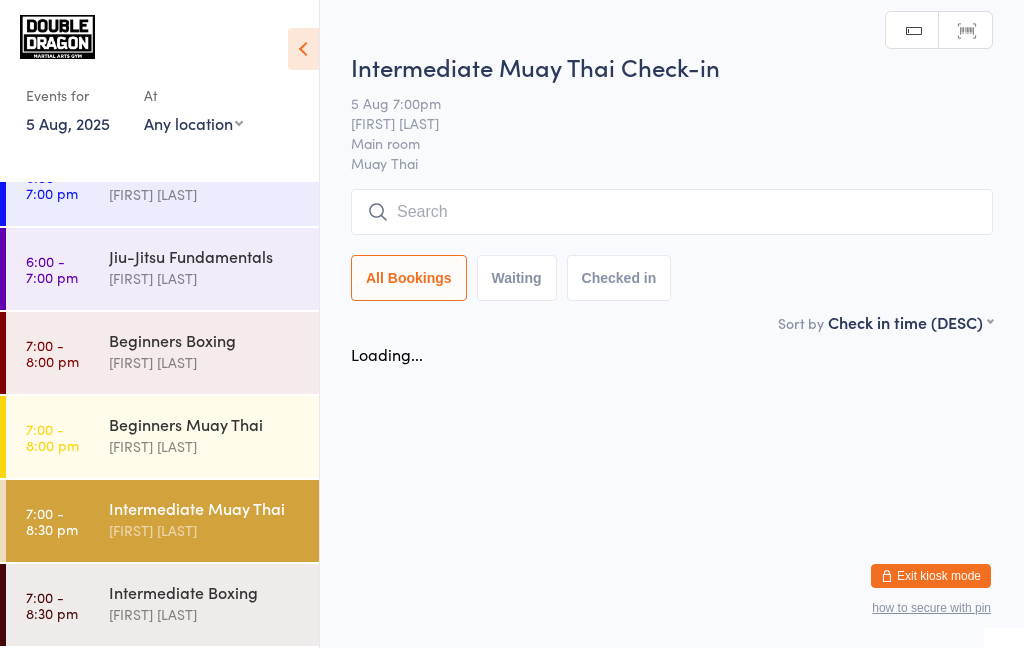 scroll, scrollTop: 0, scrollLeft: 0, axis: both 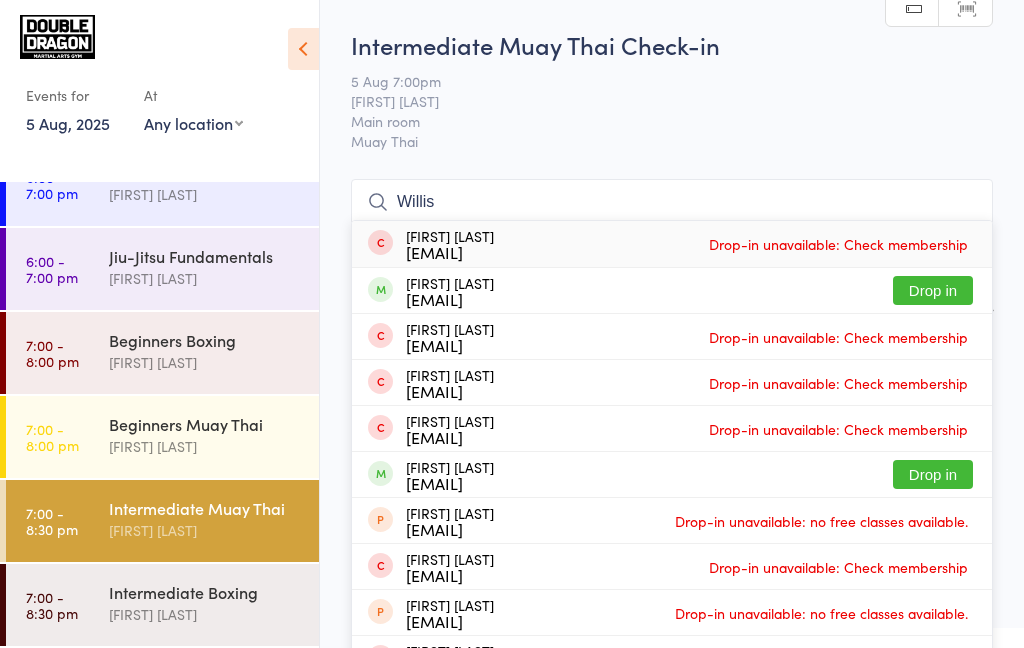 type on "Willis" 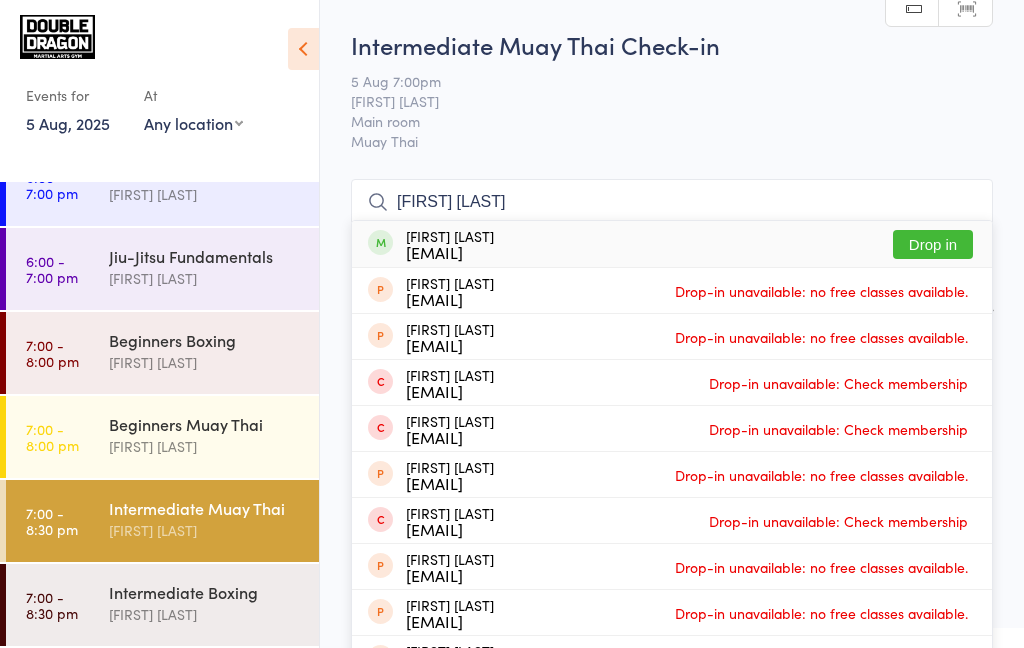 type on "[FIRST] [LAST]" 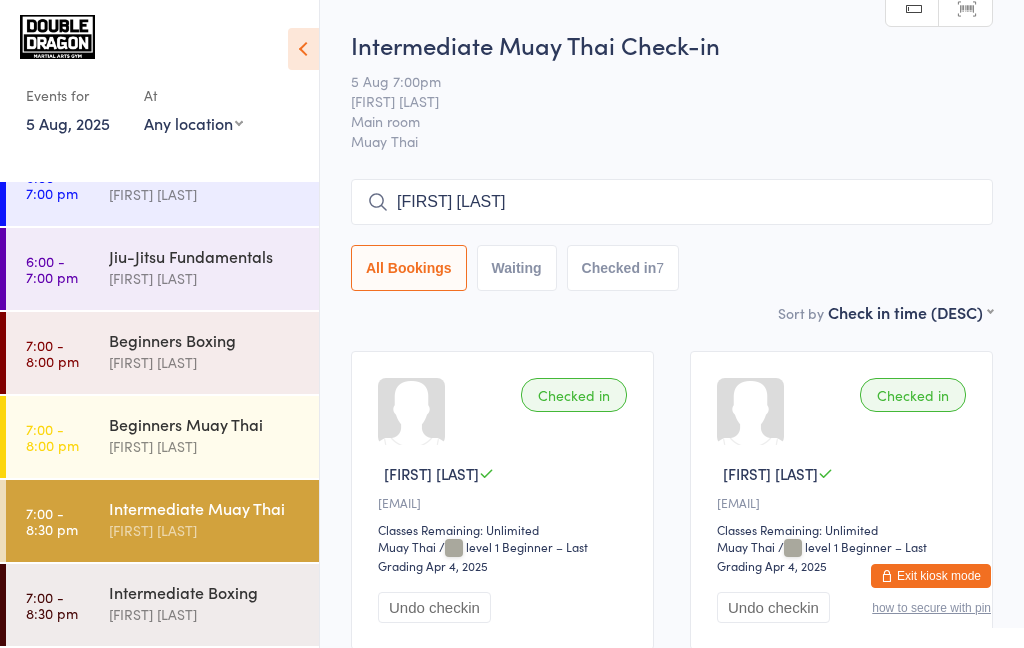 type 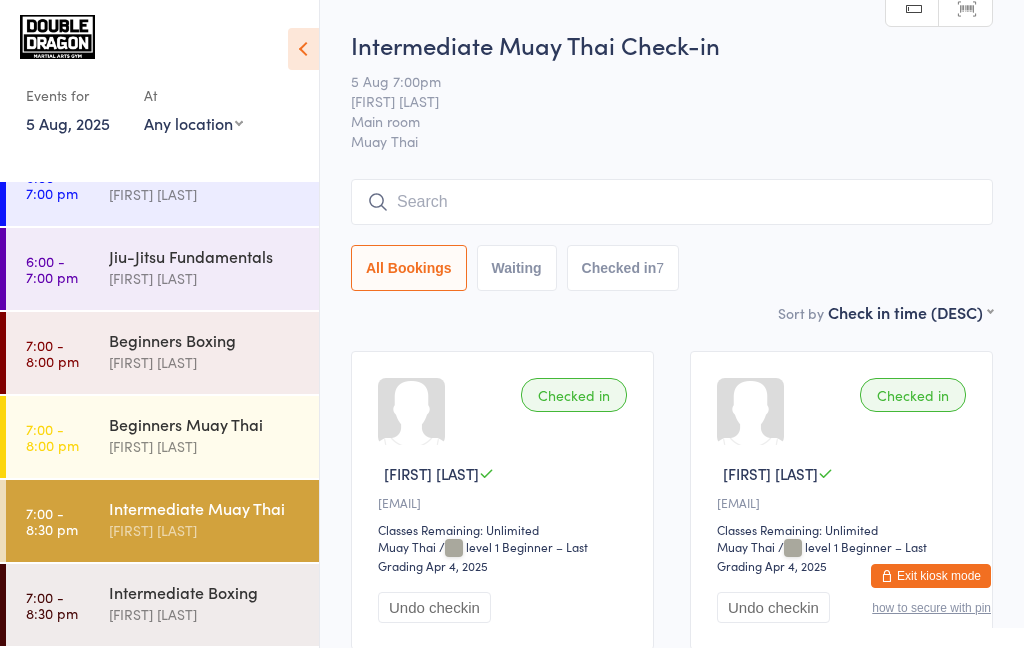 click on "All Bookings Waiting  Checked in  7" at bounding box center [672, 235] 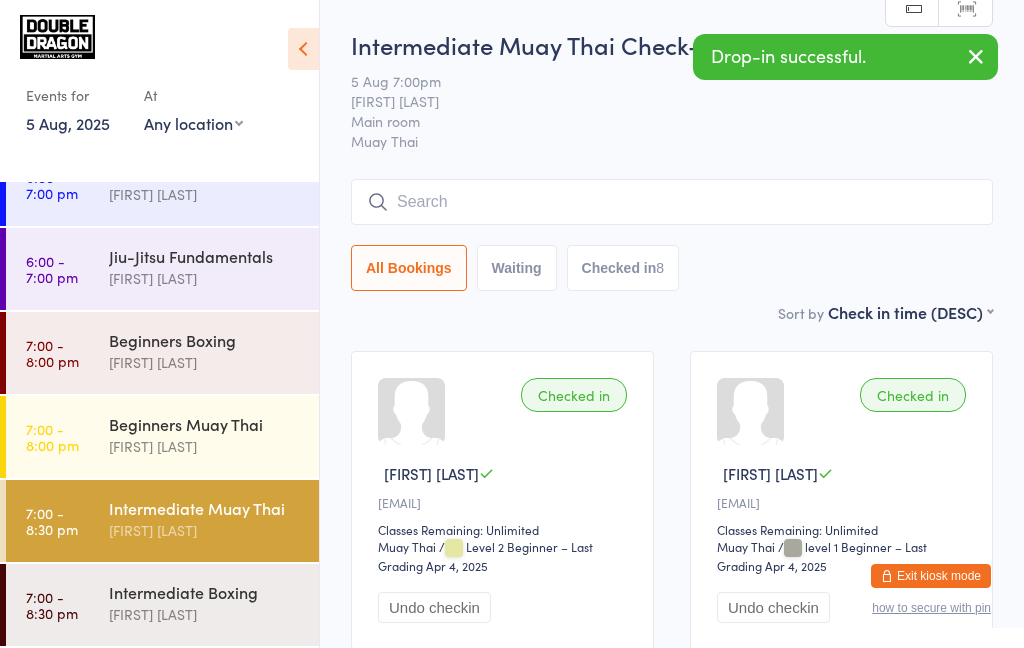 click on "7:00 - 8:30 pm Intermediate Muay Thai [FIRST] [LAST]" at bounding box center [162, 521] 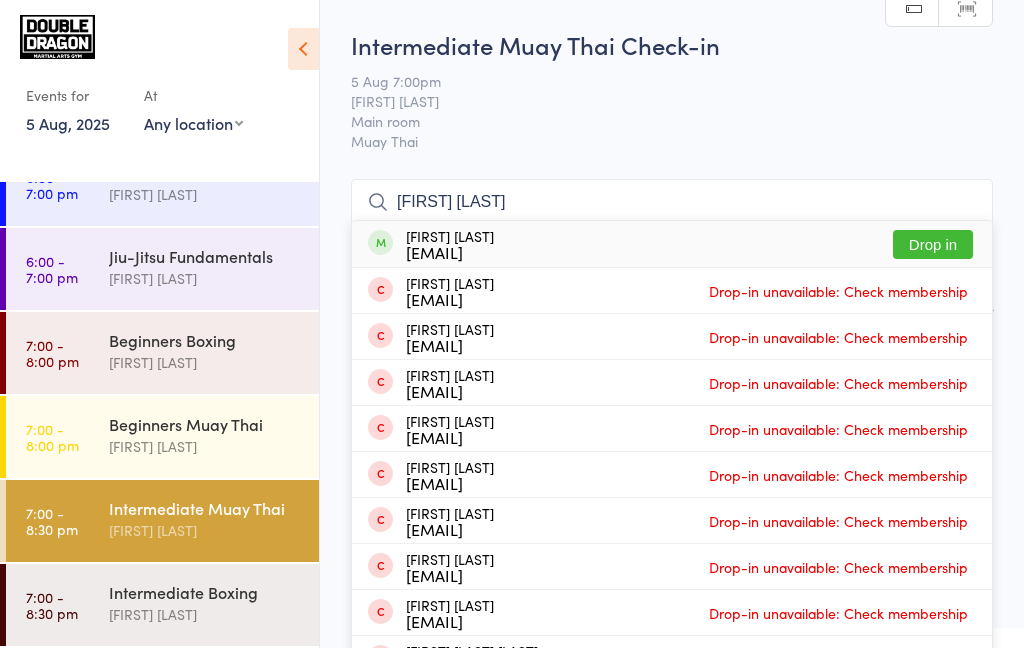 type on "[FIRST] [LAST]" 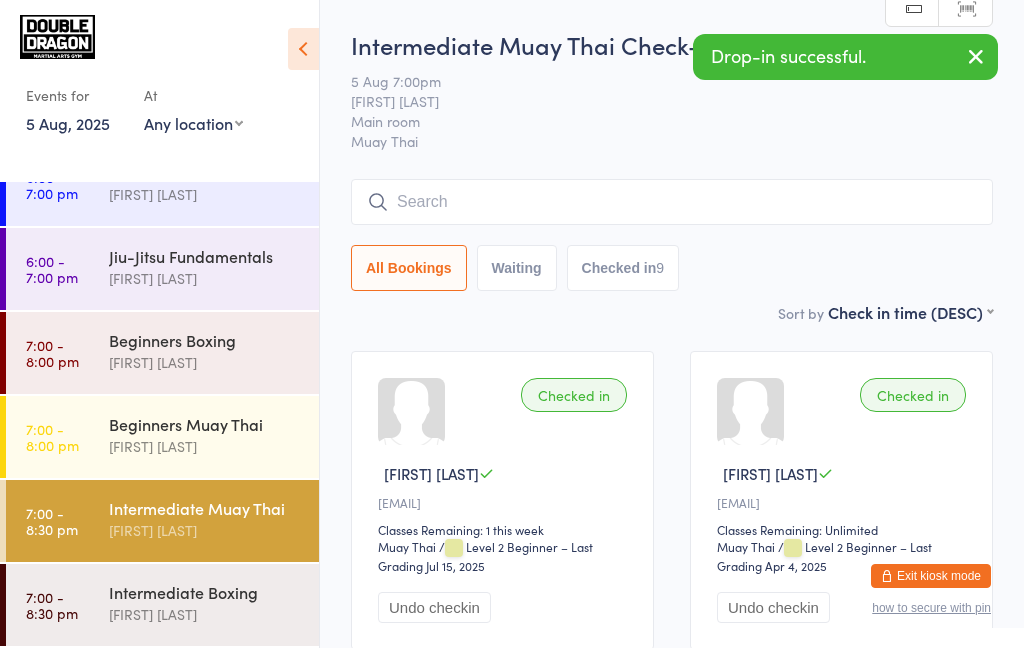 click on "Intermediate Muay Thai" at bounding box center (205, 508) 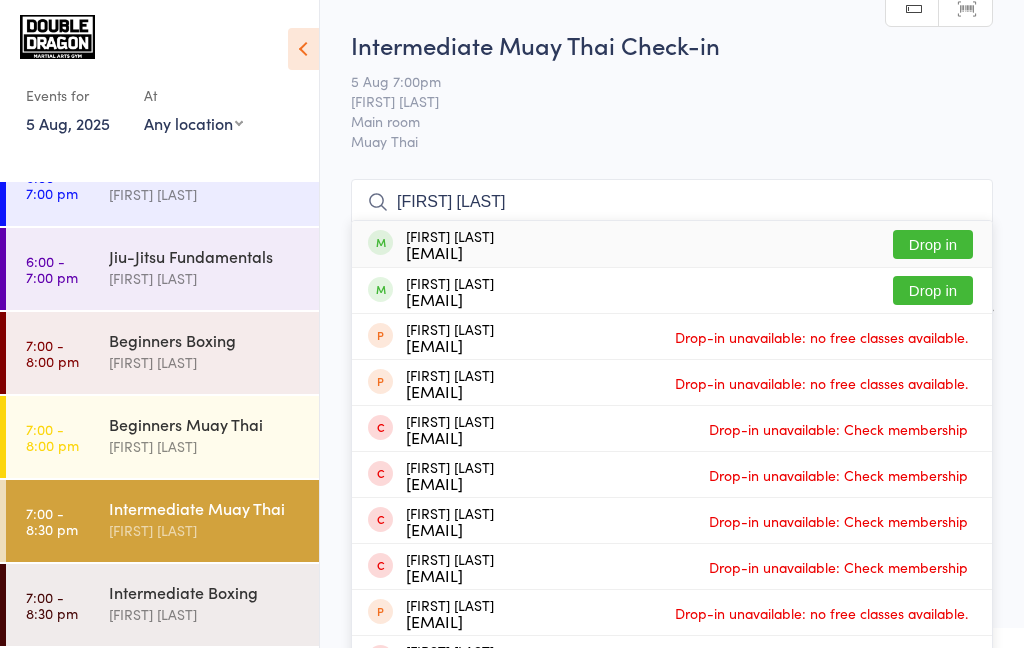 type on "[FIRST] [LAST]" 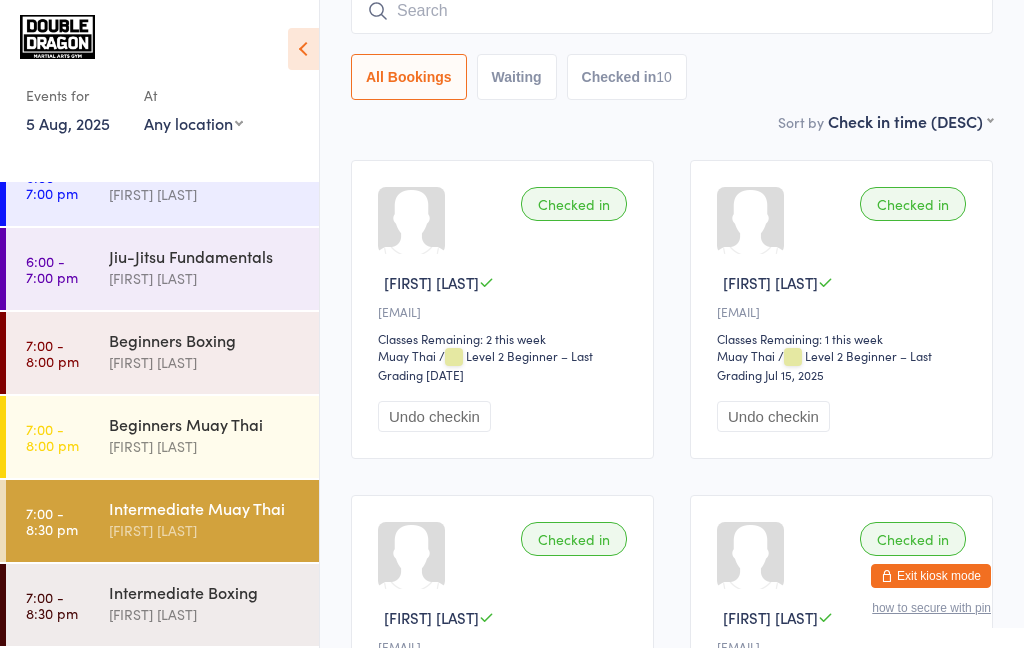 scroll, scrollTop: 219, scrollLeft: 0, axis: vertical 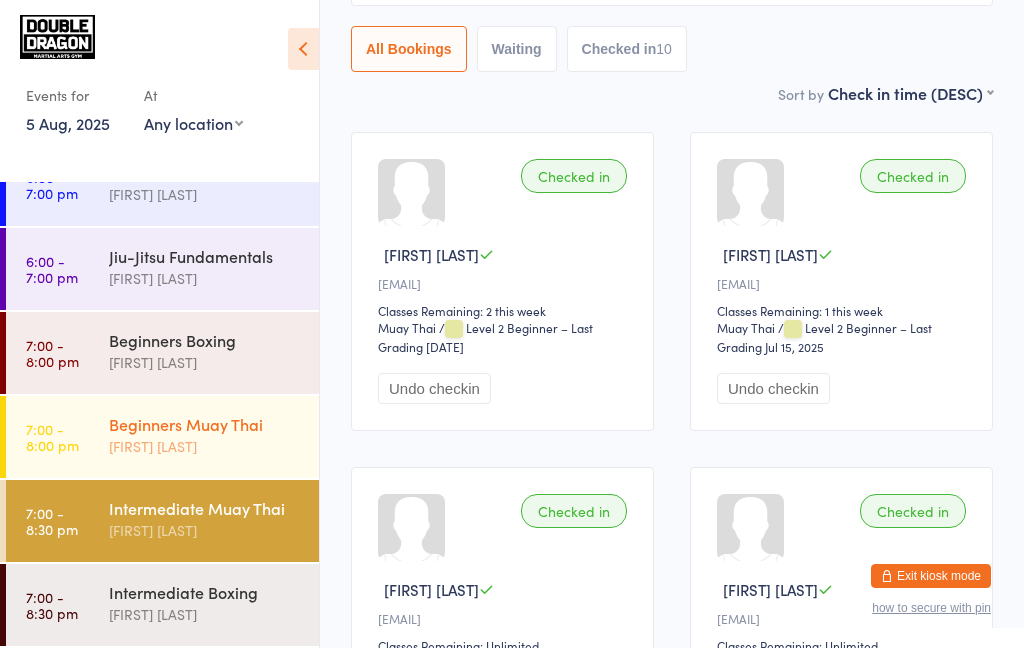 click on "[FIRST] [LAST]" at bounding box center [205, 446] 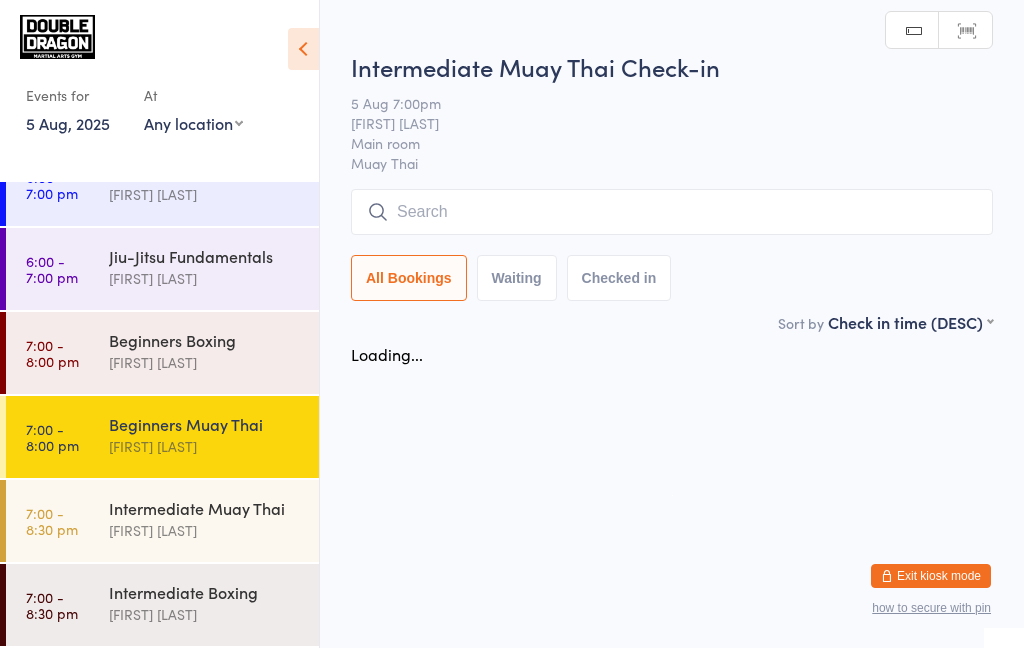scroll, scrollTop: 0, scrollLeft: 0, axis: both 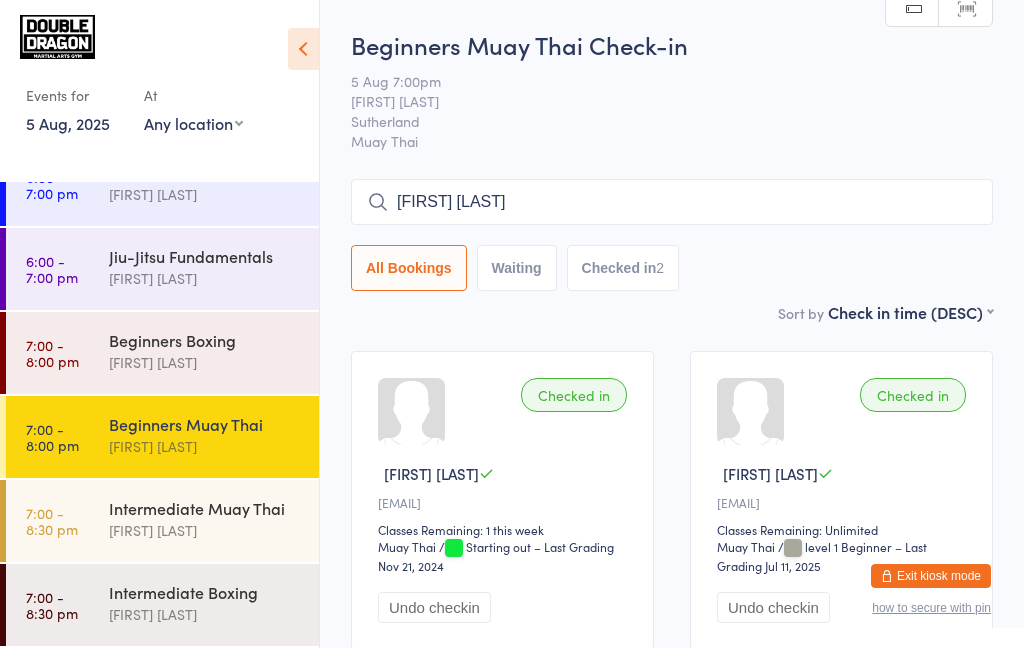 type on "[FIRST] [LAST]" 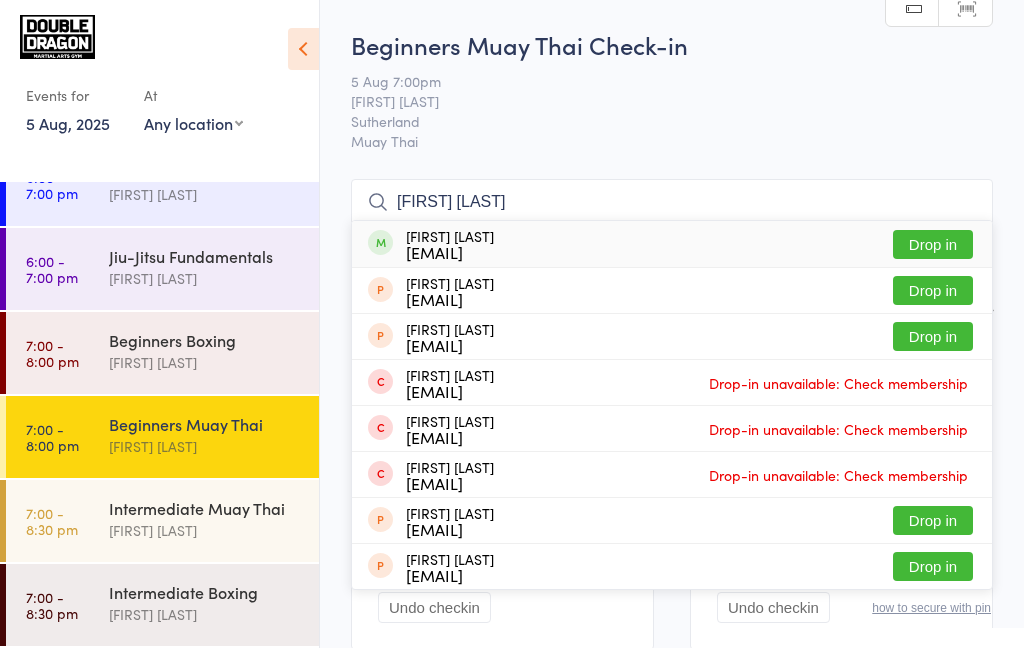 type 